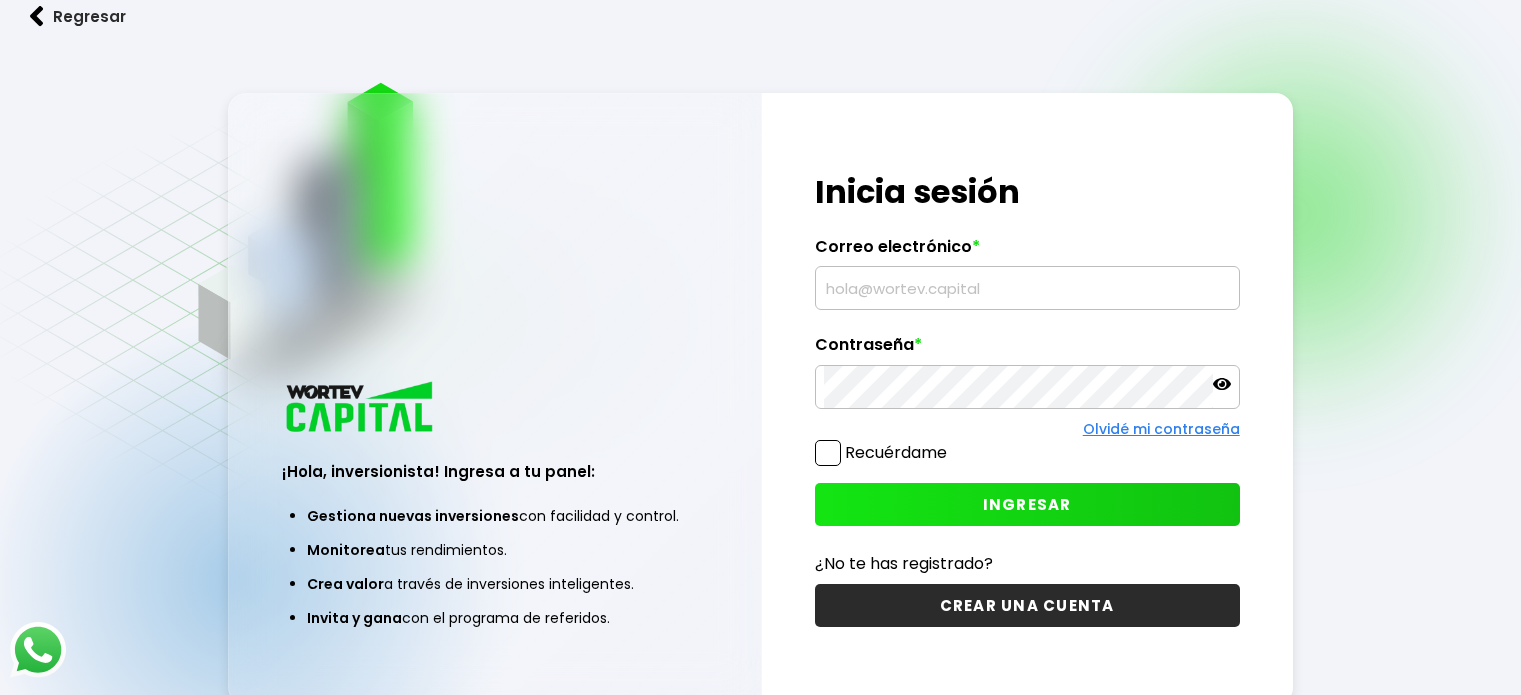 scroll, scrollTop: 0, scrollLeft: 0, axis: both 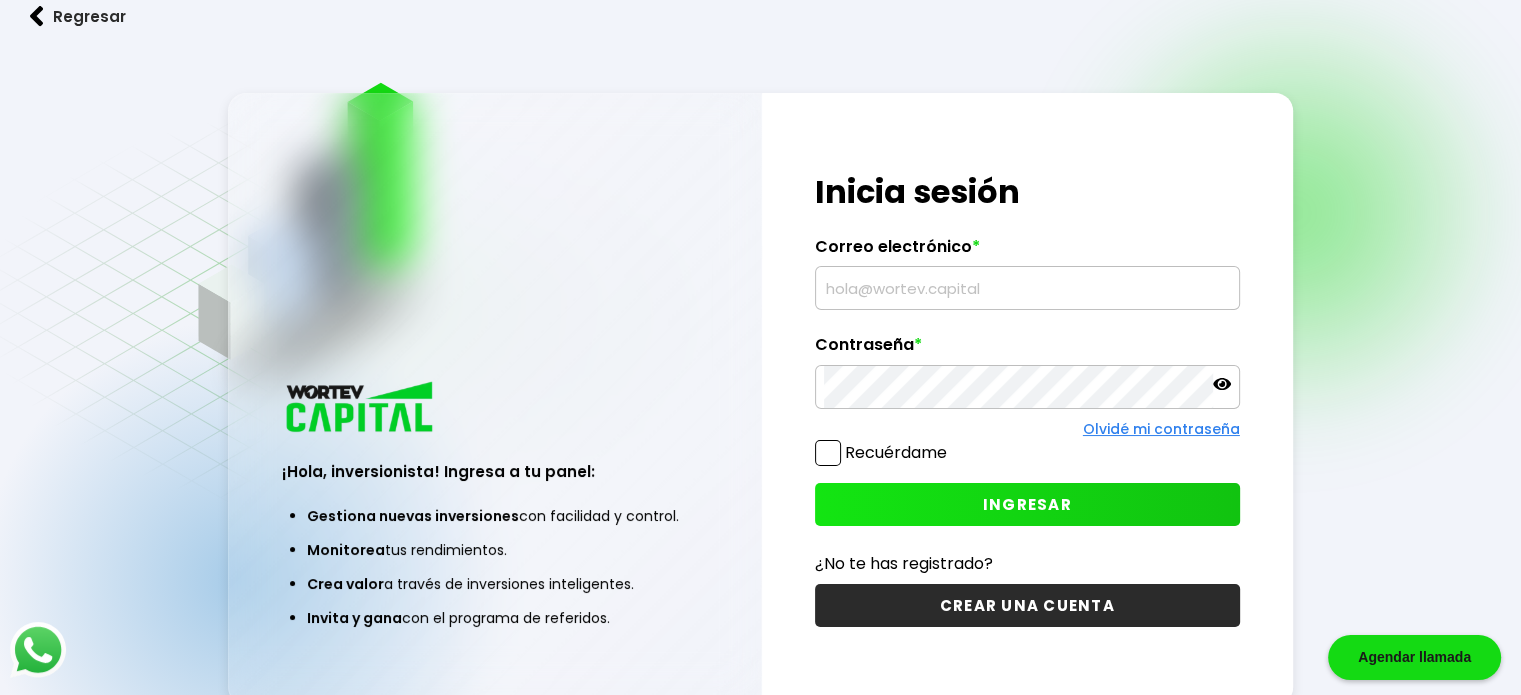 click at bounding box center [1027, 288] 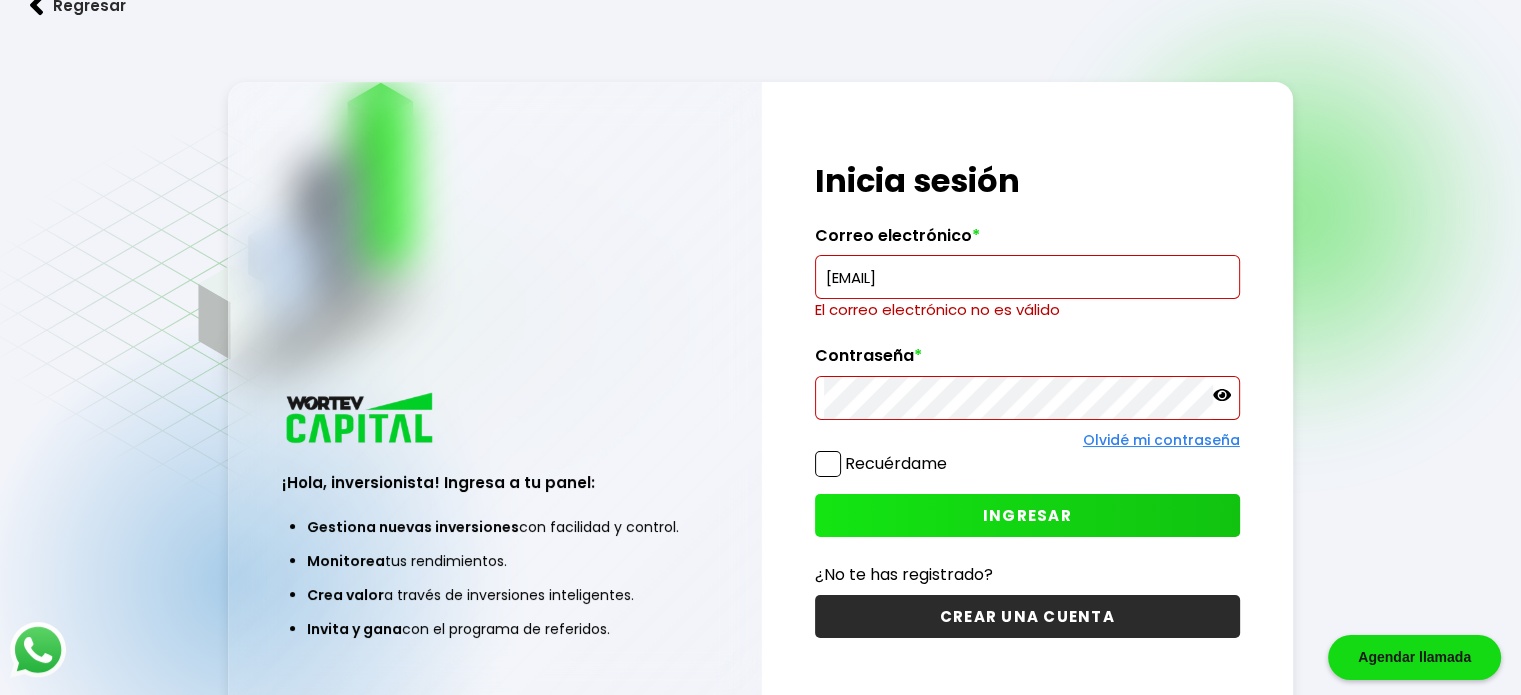 drag, startPoint x: 1073, startPoint y: 273, endPoint x: 714, endPoint y: 318, distance: 361.80936 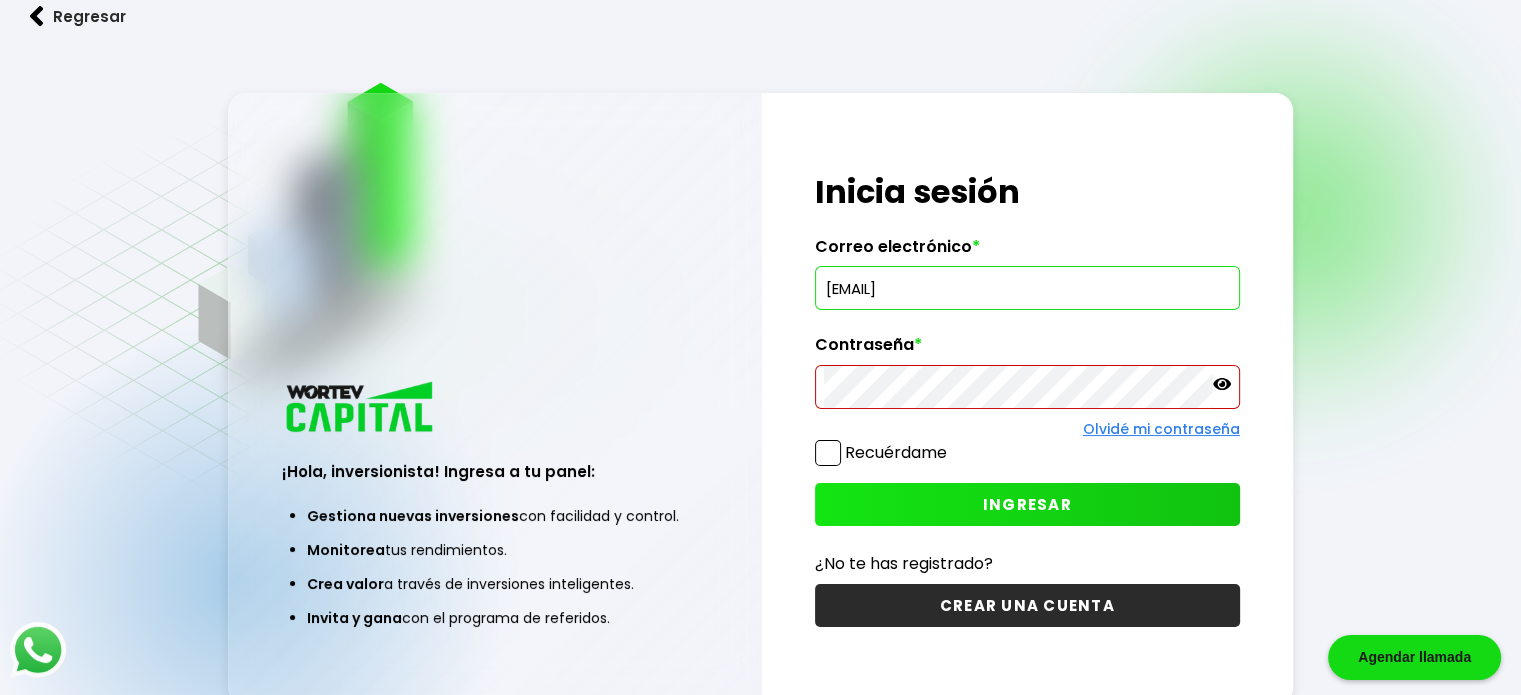 type on "[USERNAME]@[DOMAIN]" 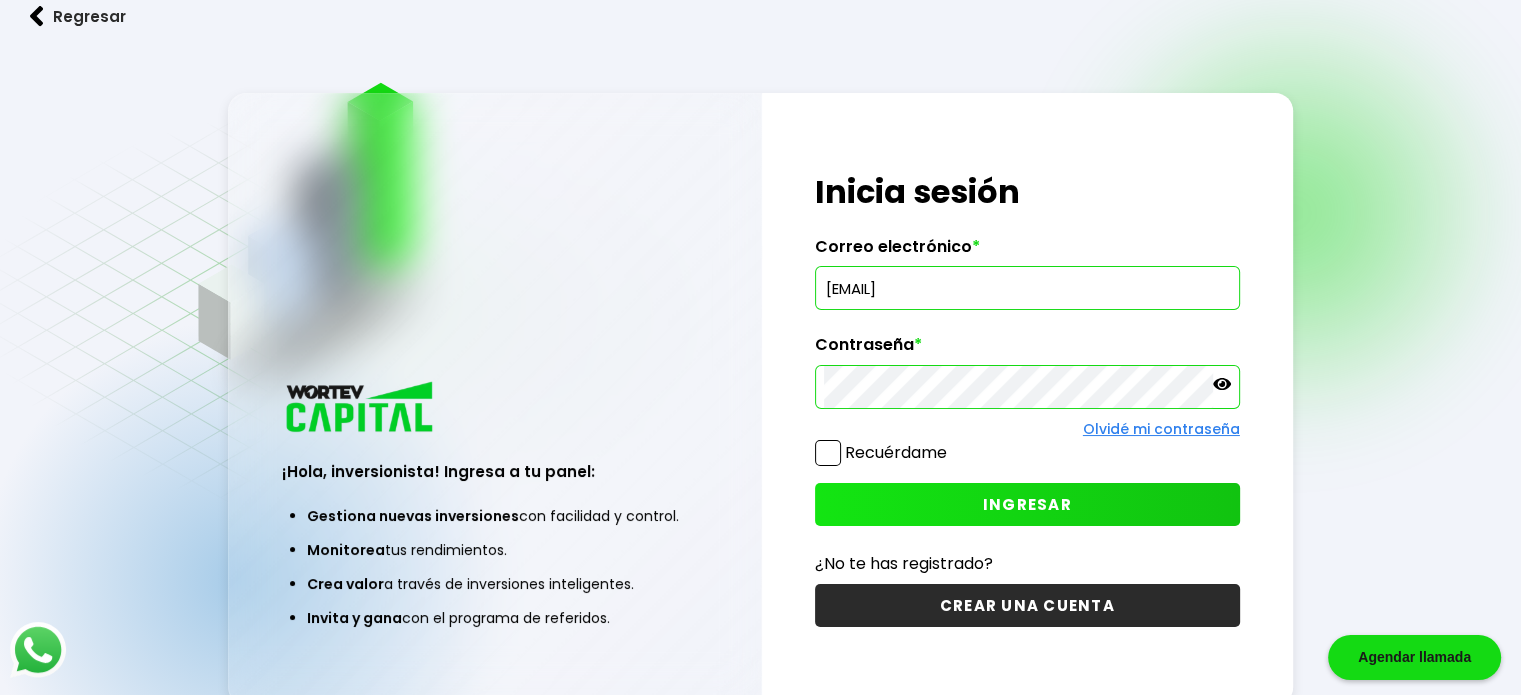 click at bounding box center [828, 453] 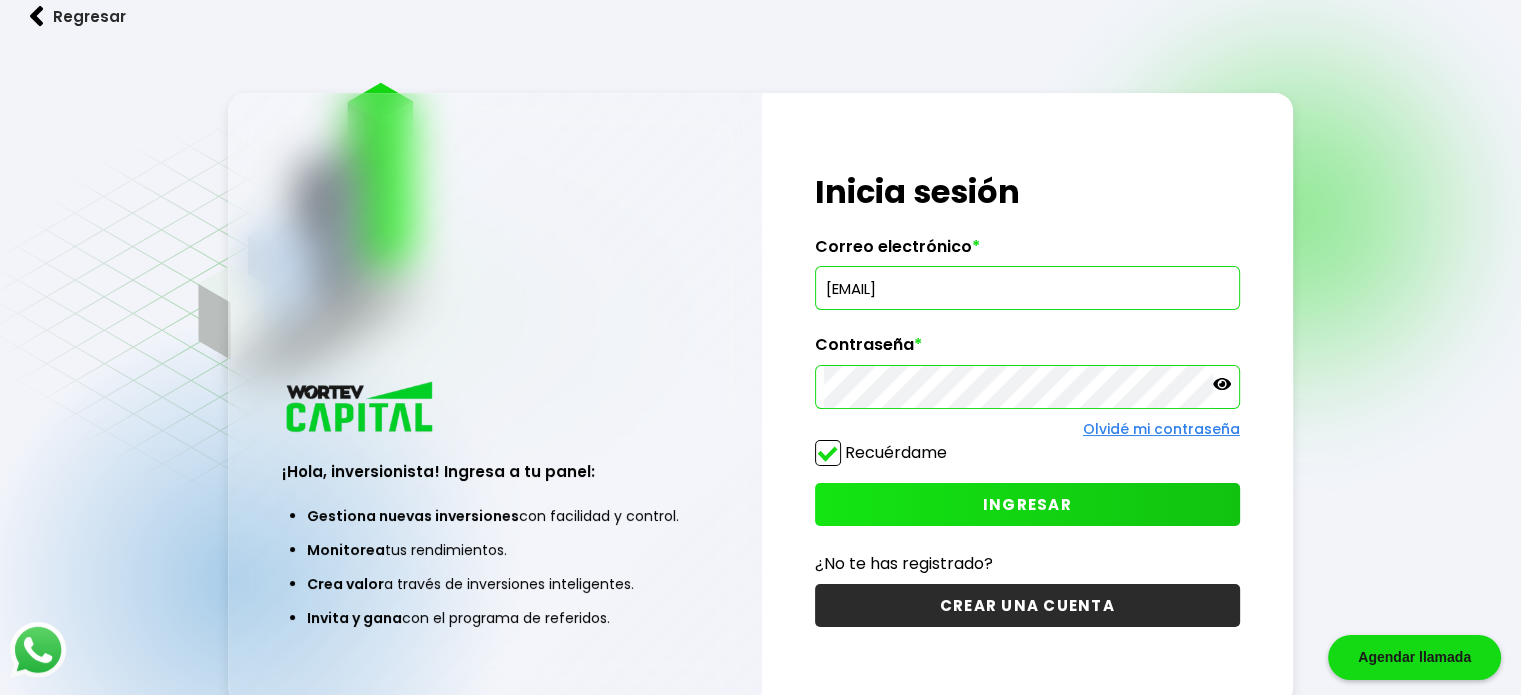 click on "INGRESAR" at bounding box center [1027, 504] 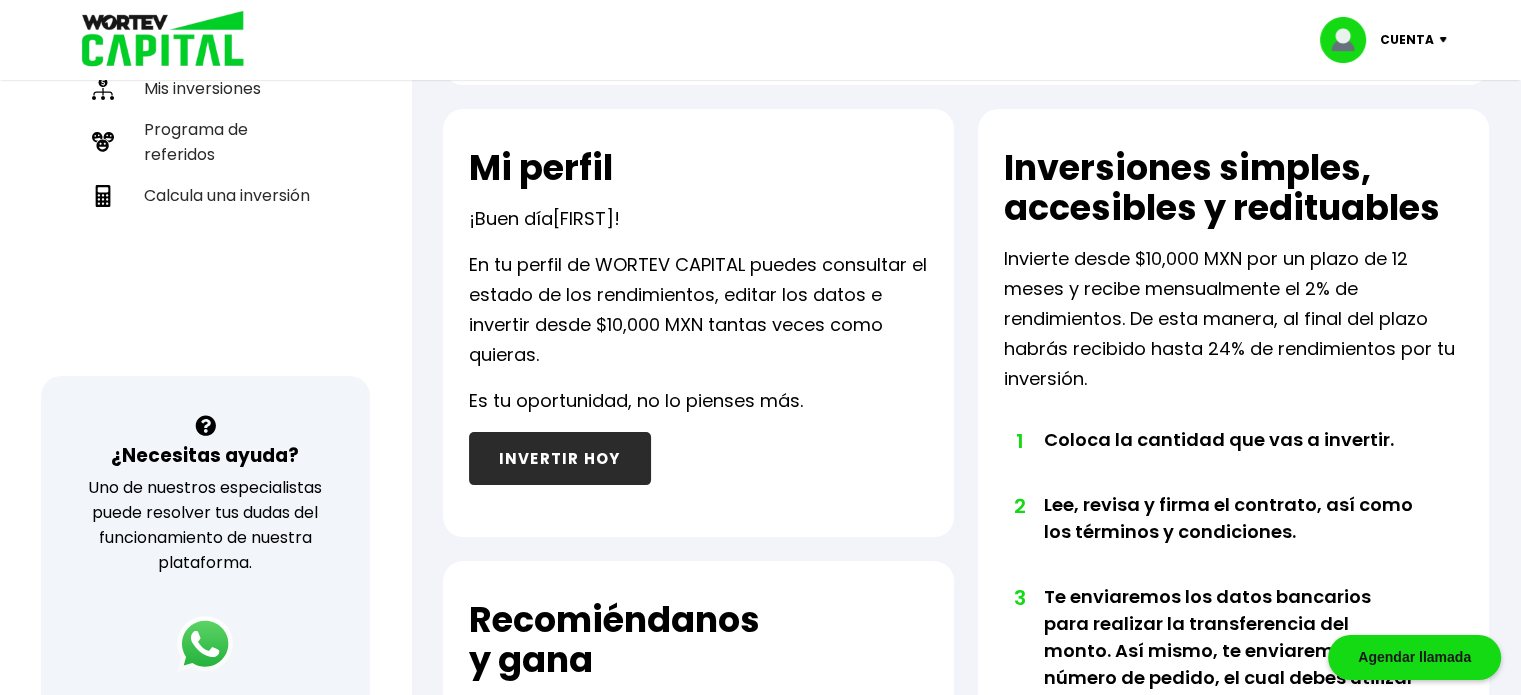 scroll, scrollTop: 384, scrollLeft: 0, axis: vertical 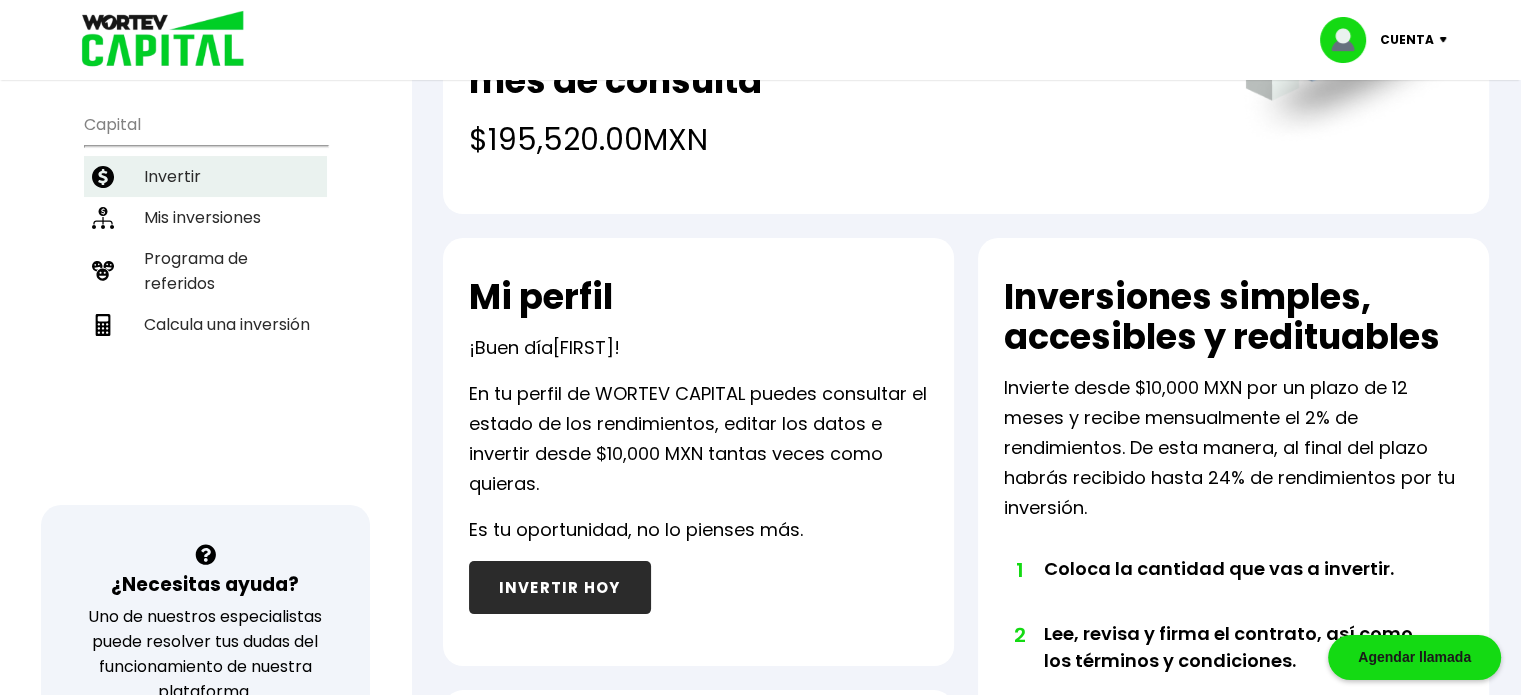 click on "Invertir" at bounding box center [205, 176] 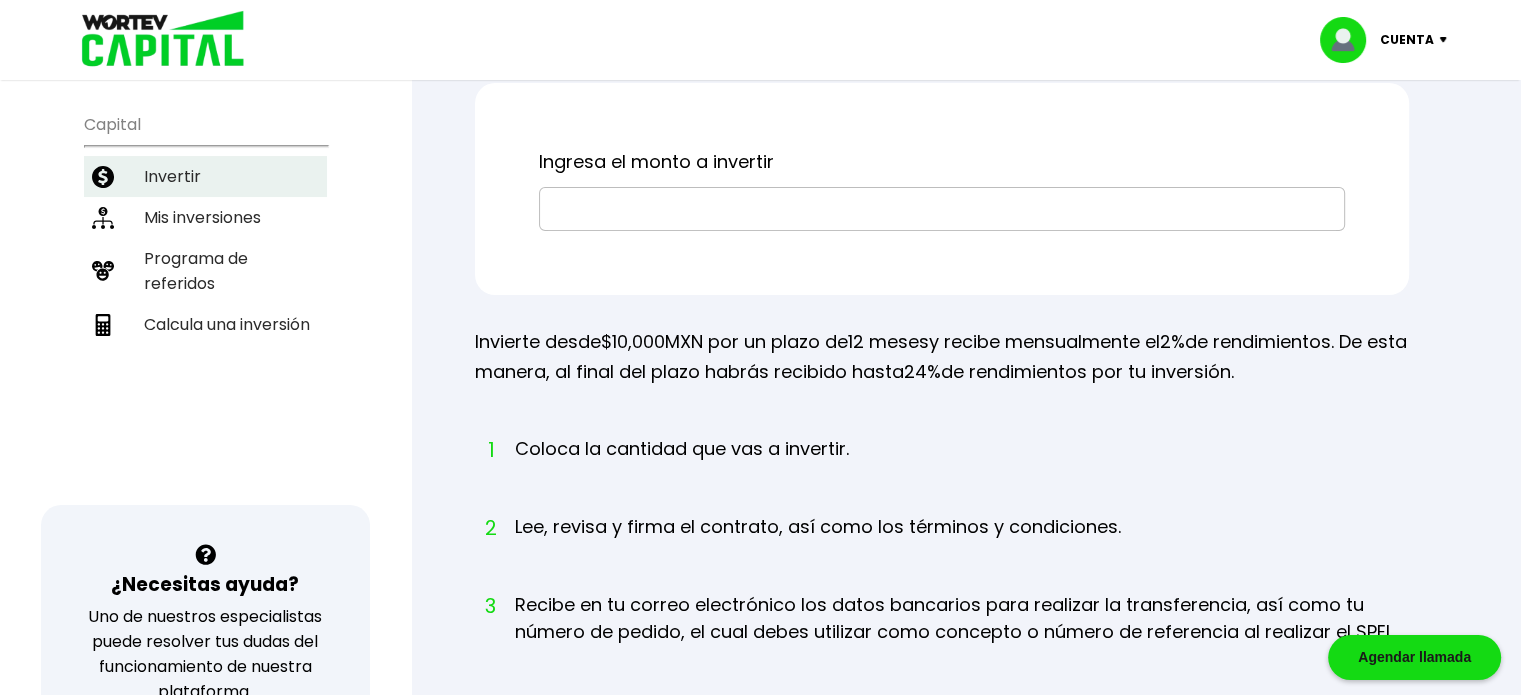 scroll, scrollTop: 0, scrollLeft: 0, axis: both 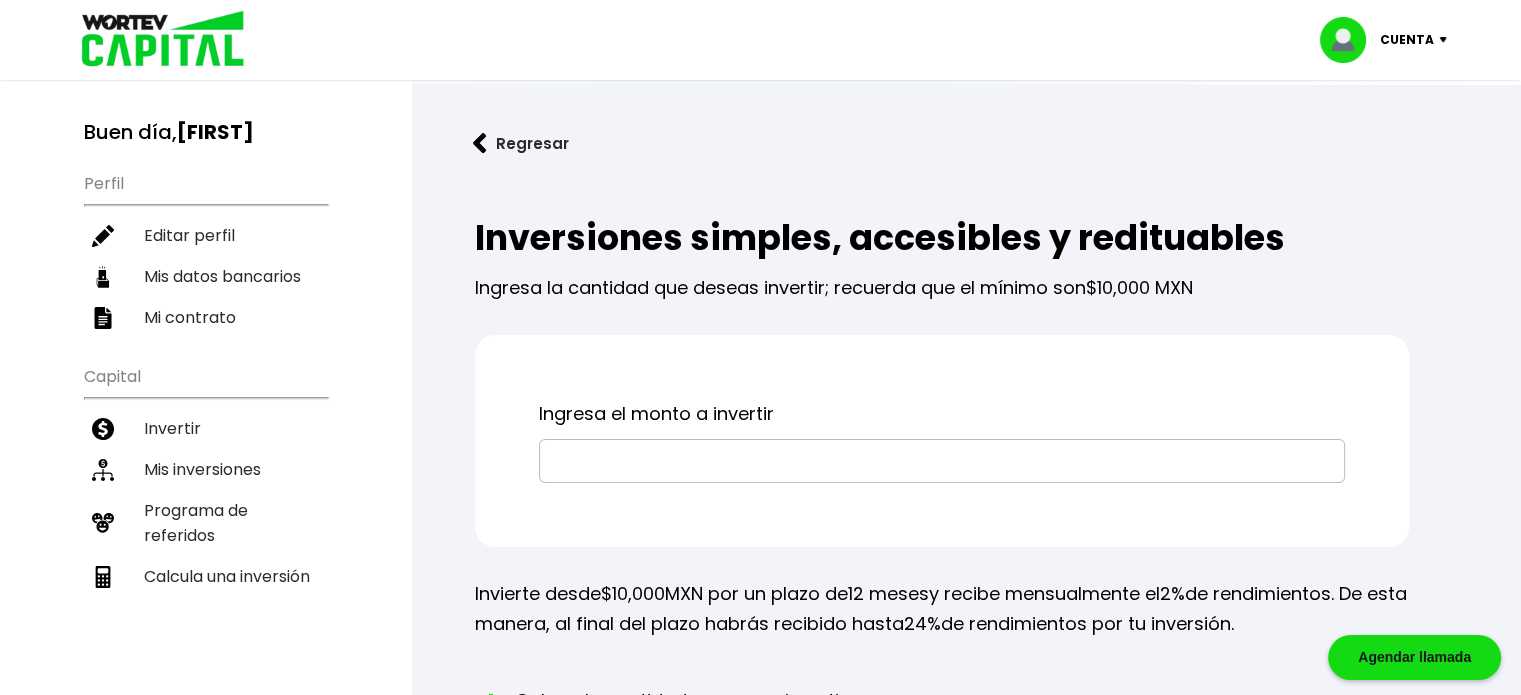 click at bounding box center (942, 461) 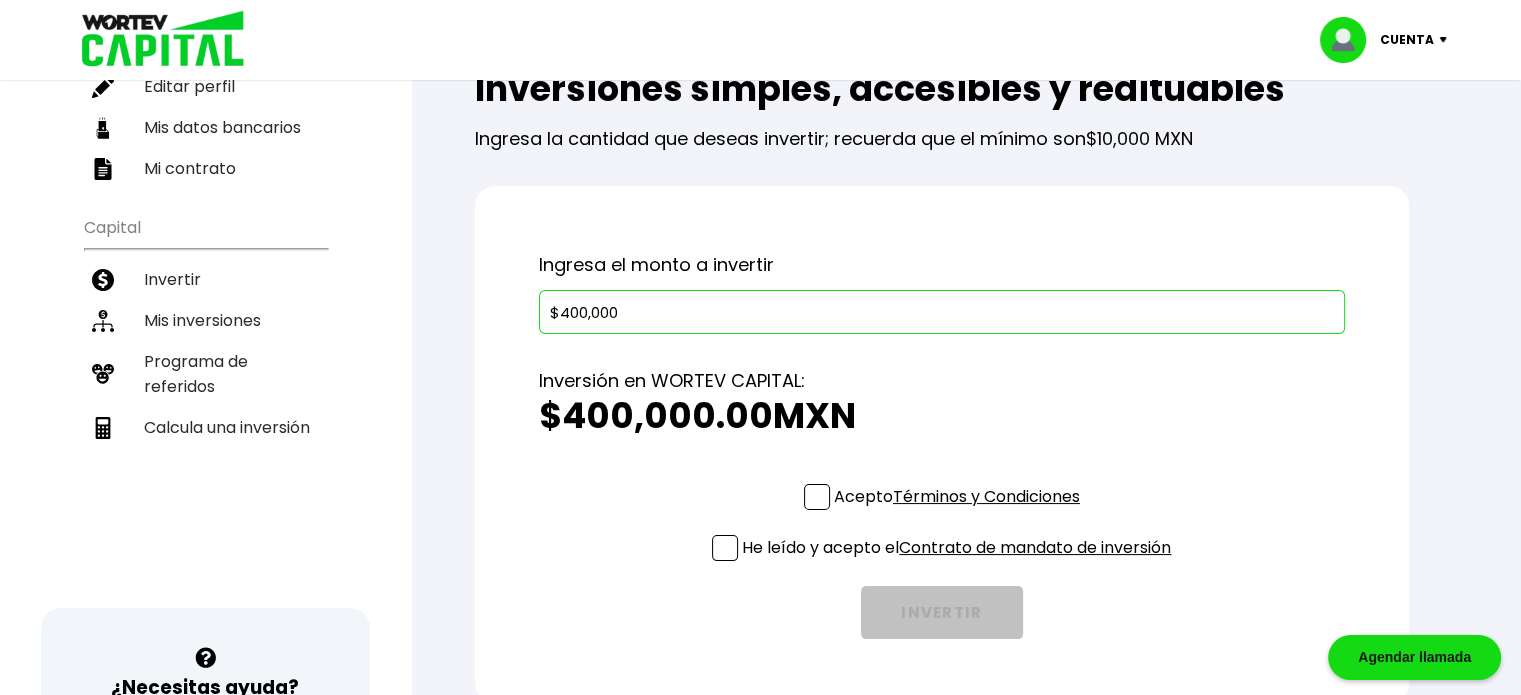 scroll, scrollTop: 175, scrollLeft: 0, axis: vertical 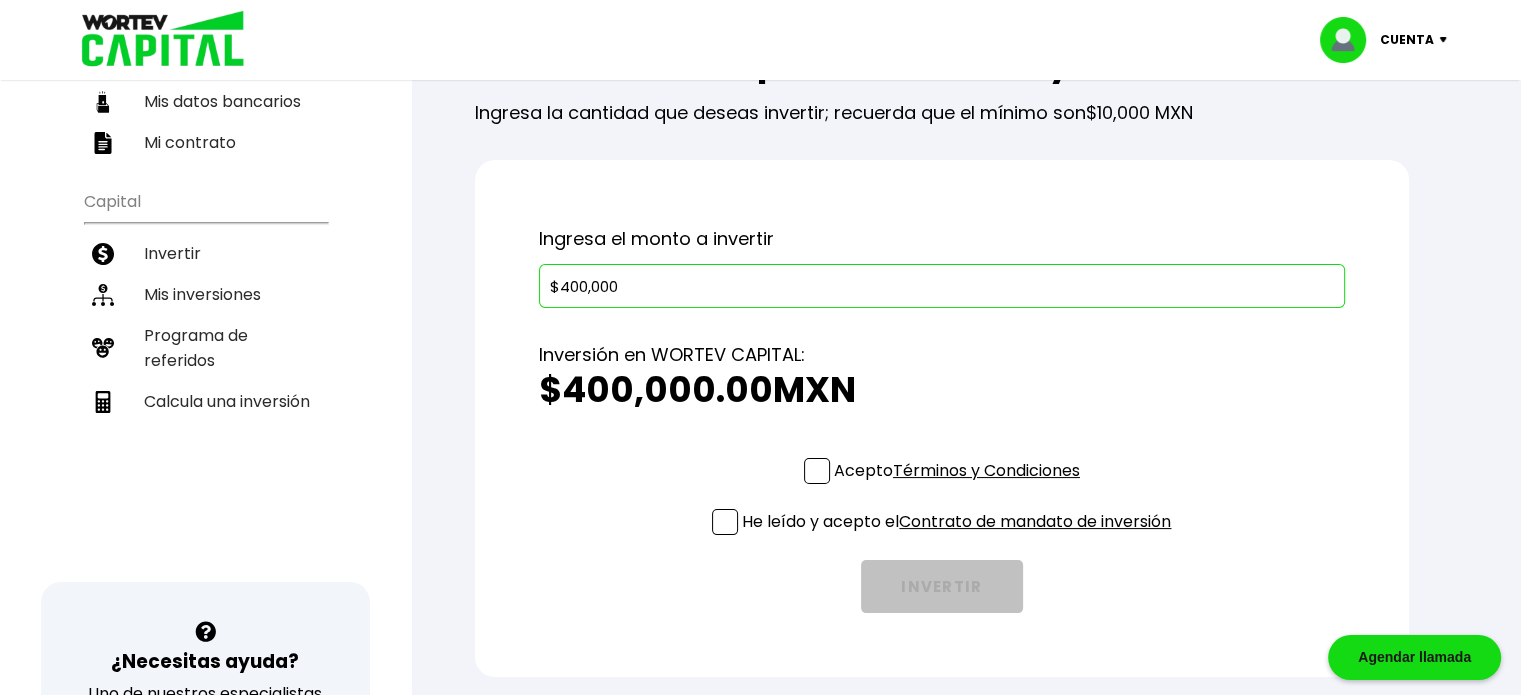 type on "$400,000" 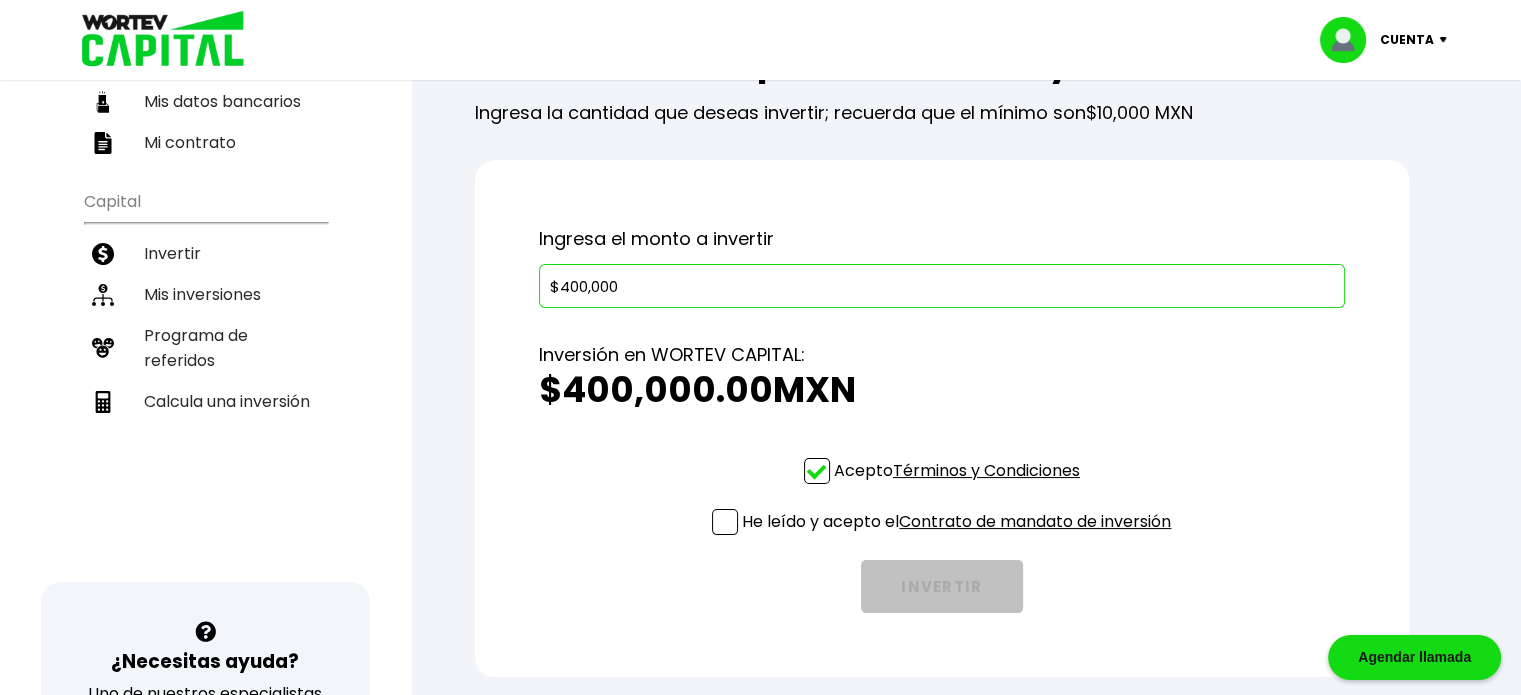 click at bounding box center (725, 522) 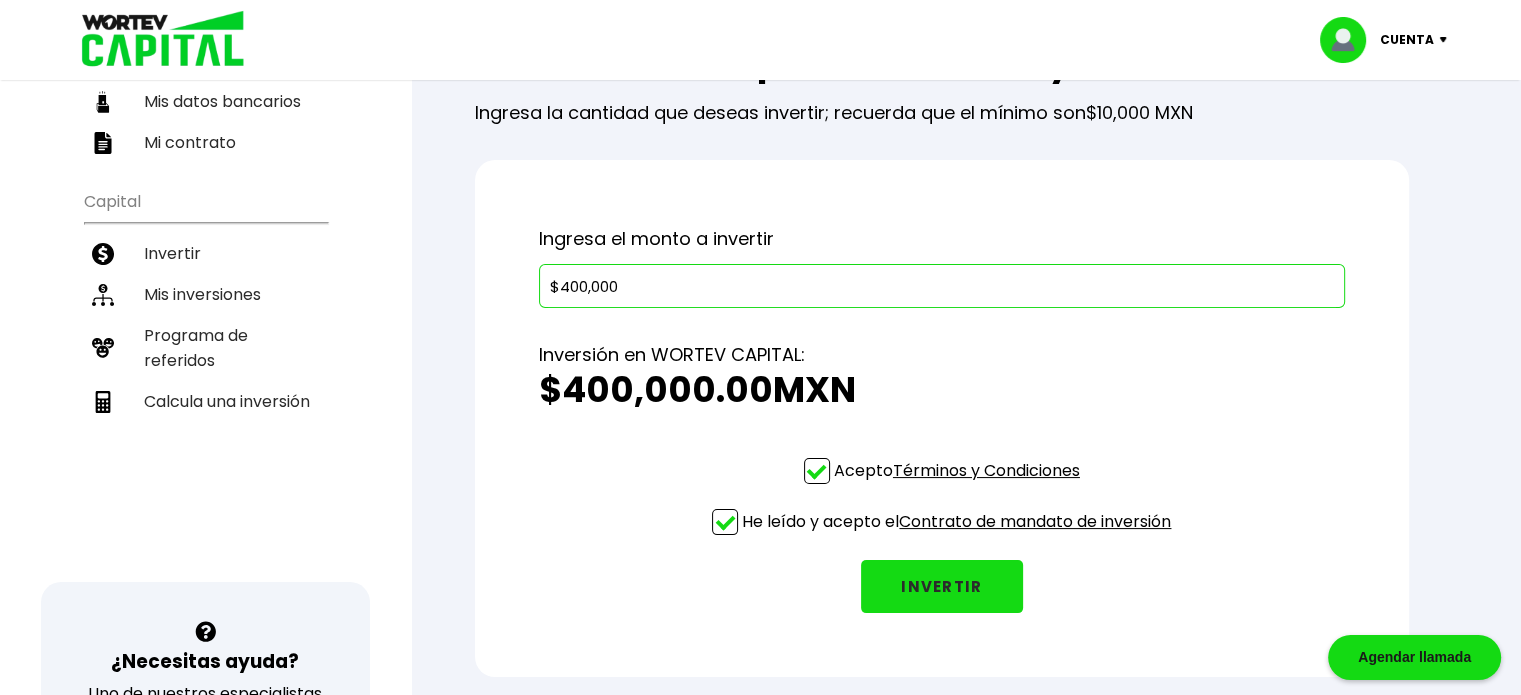 click on "INVERTIR" at bounding box center [942, 586] 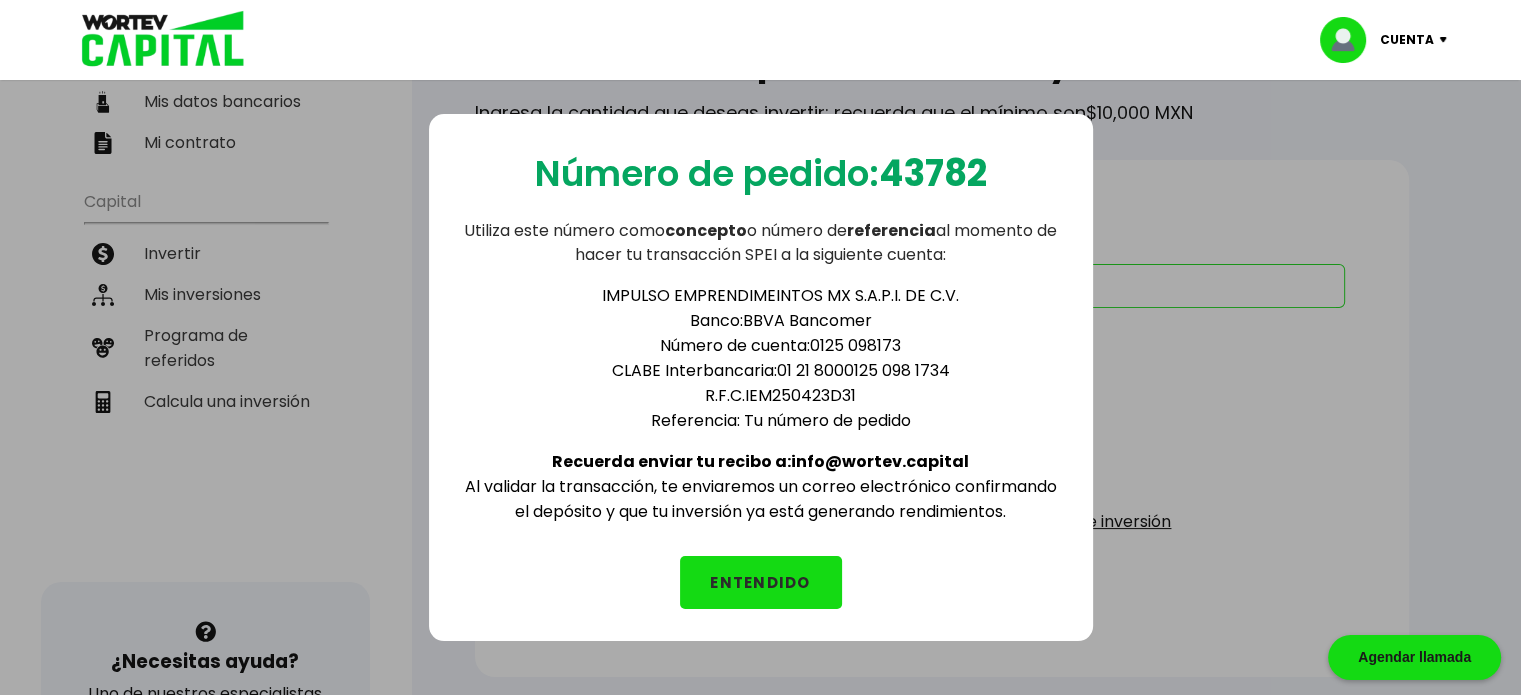 click on "ENTENDIDO" at bounding box center (761, 582) 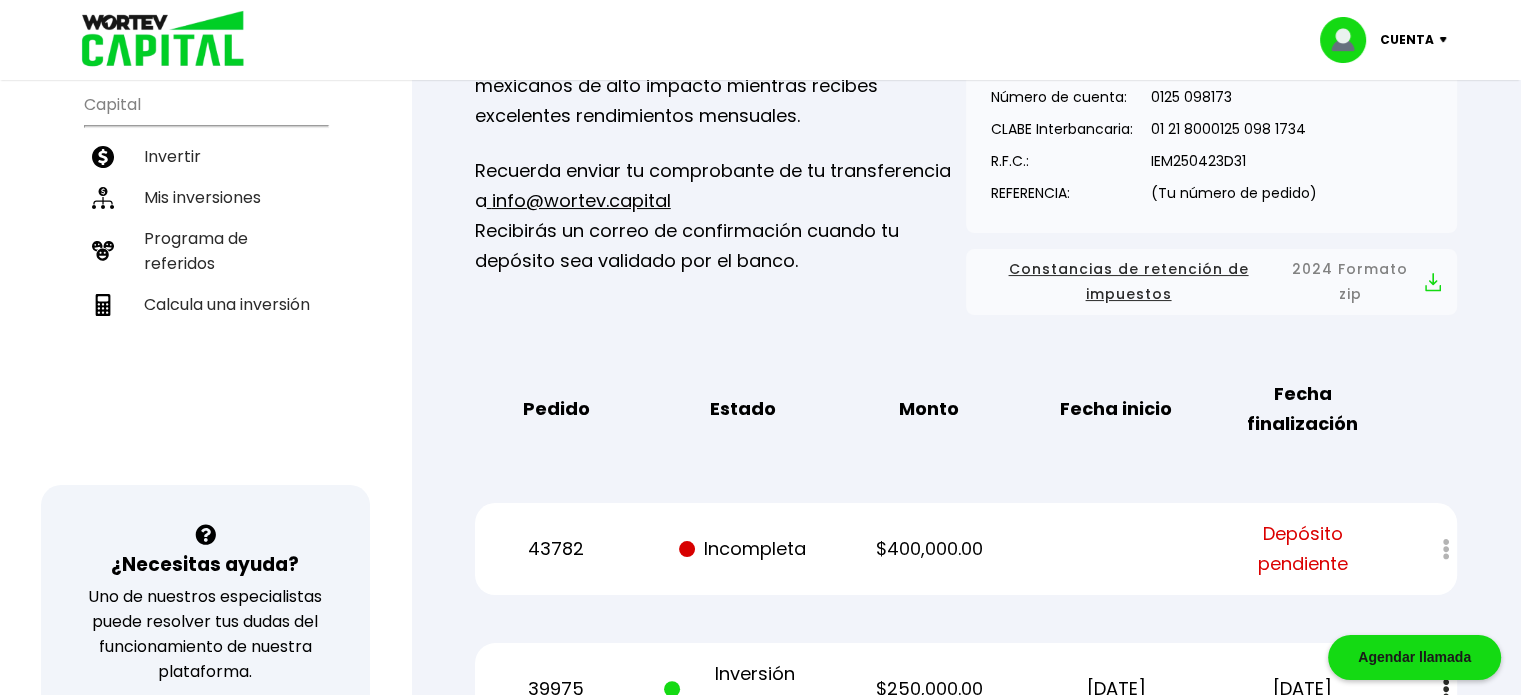 scroll, scrollTop: 302, scrollLeft: 0, axis: vertical 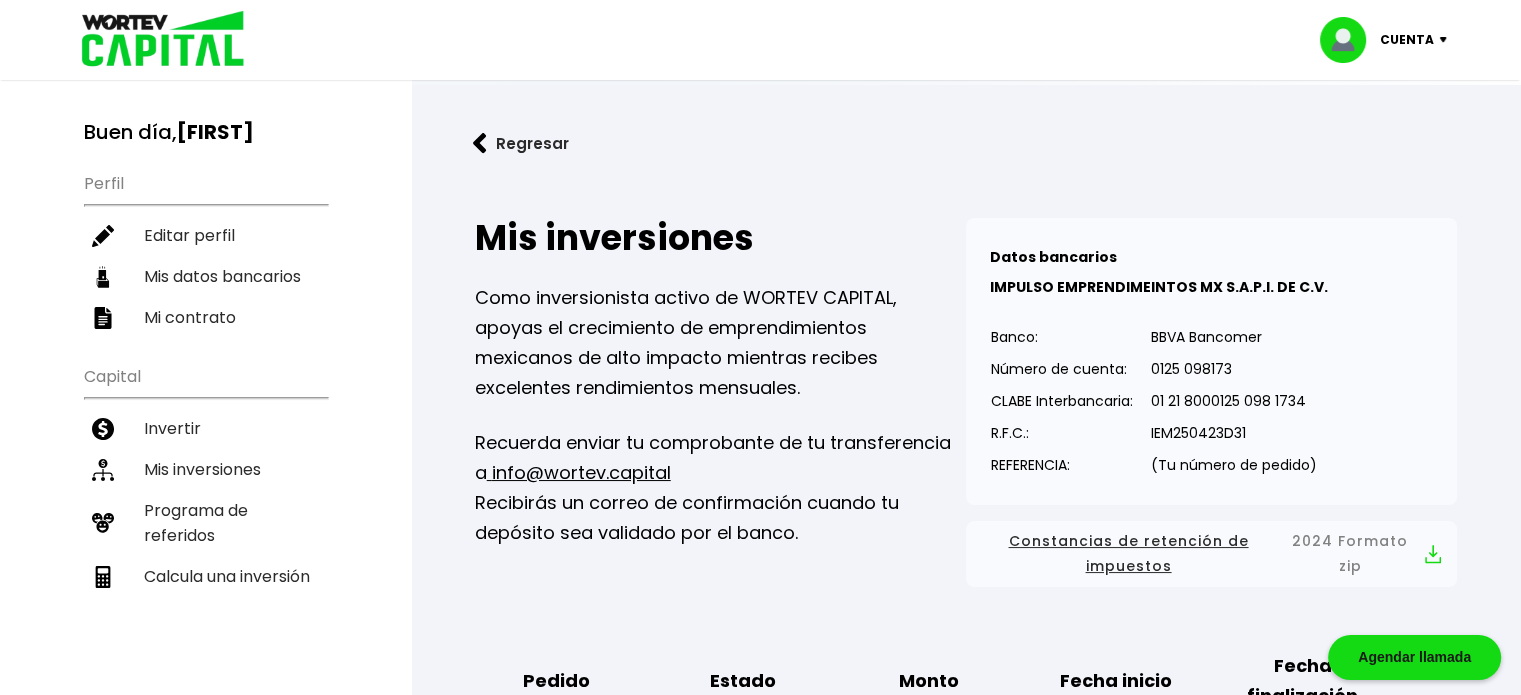 click on "Cuenta" at bounding box center [1390, 40] 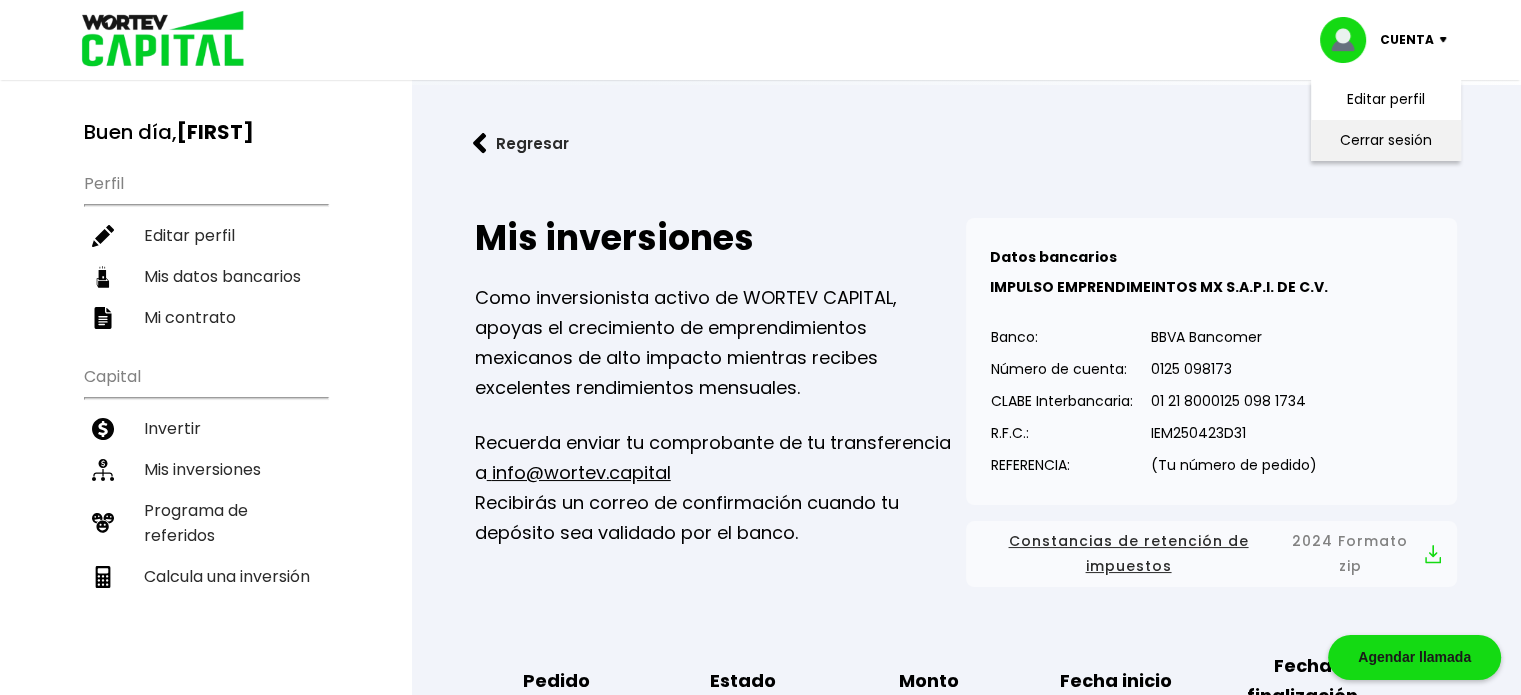 click on "Cerrar sesión" at bounding box center [1386, 140] 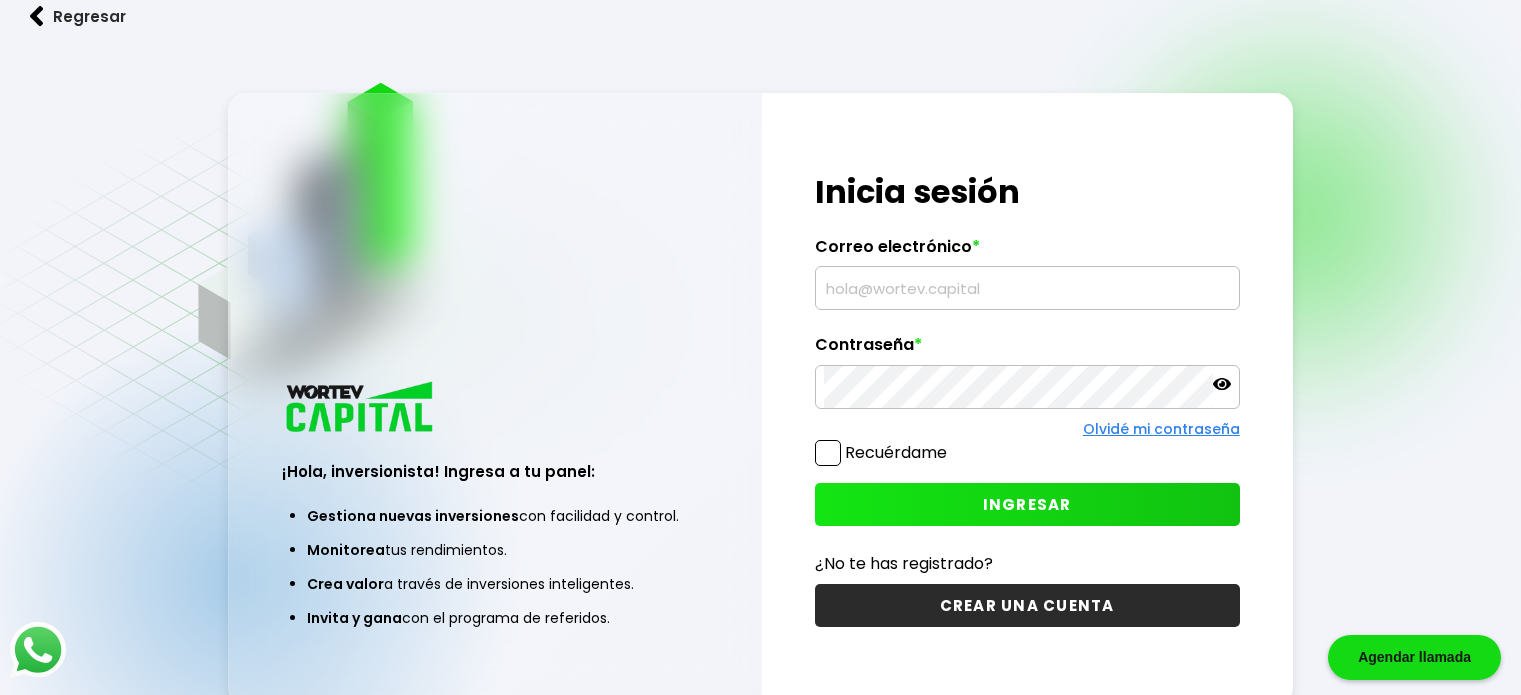 scroll, scrollTop: 0, scrollLeft: 0, axis: both 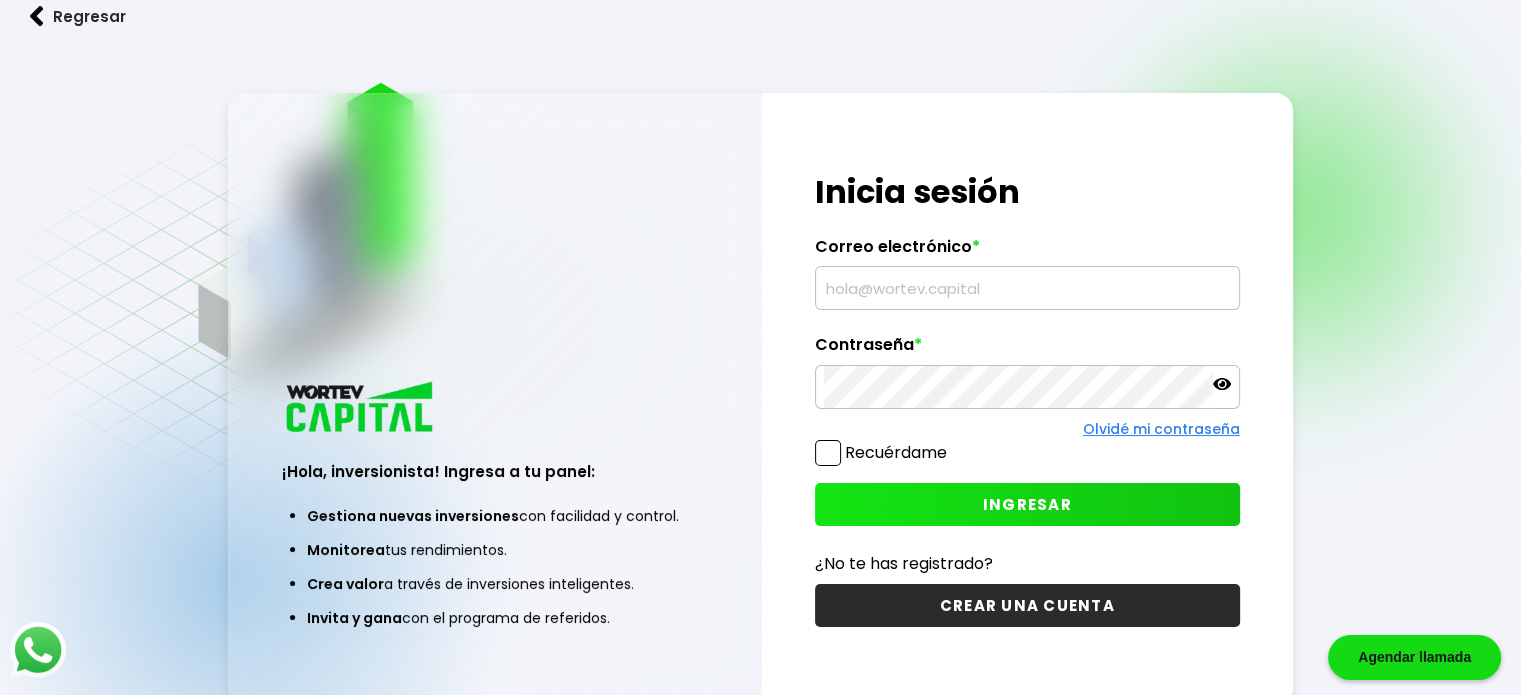 click at bounding box center [1027, 288] 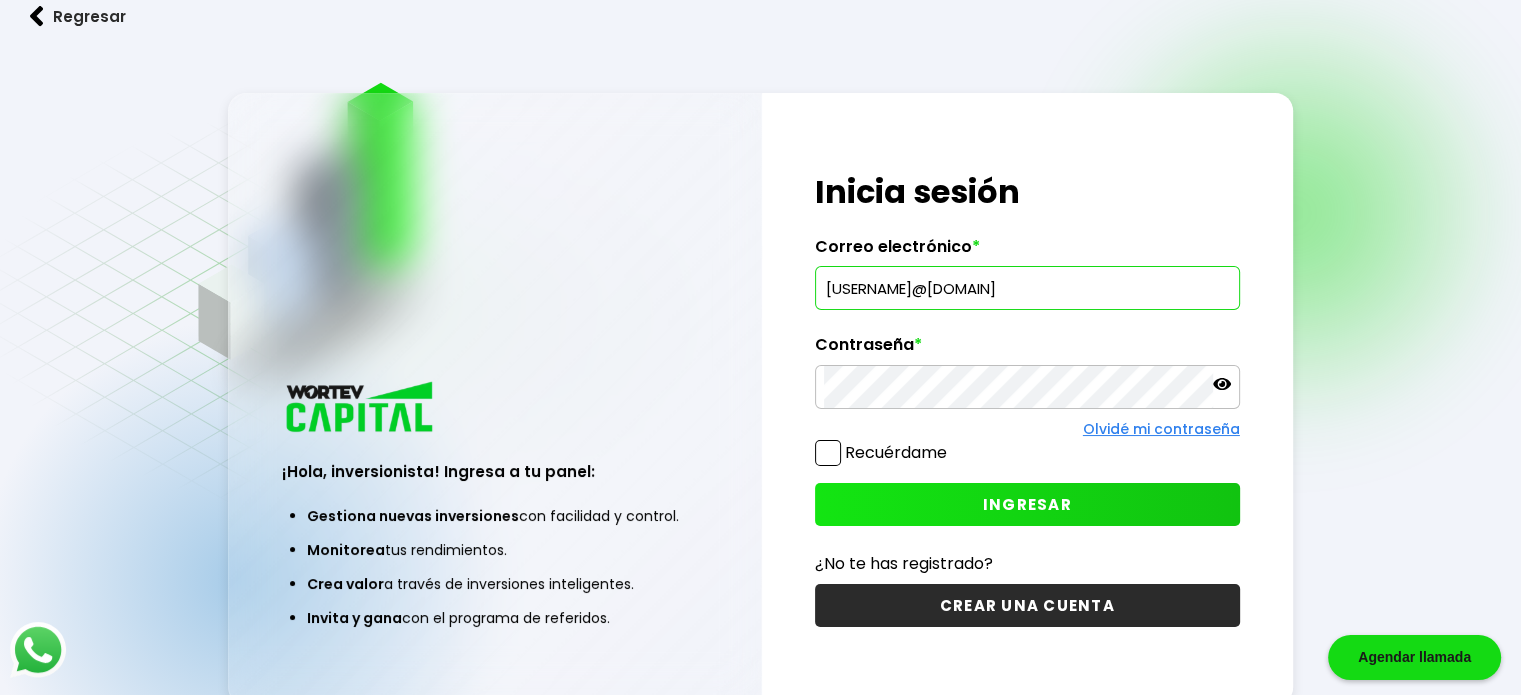 type on "[USERNAME]@[DOMAIN]" 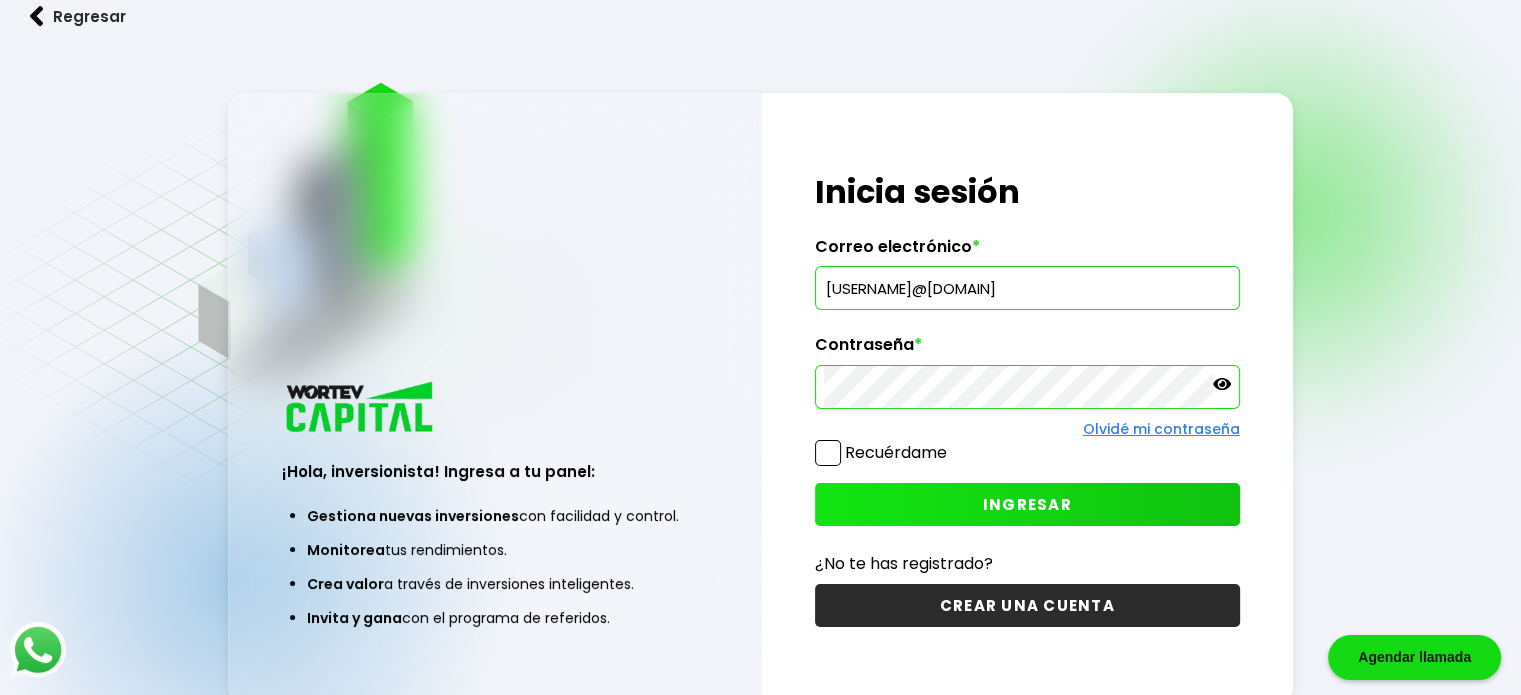 click at bounding box center (828, 453) 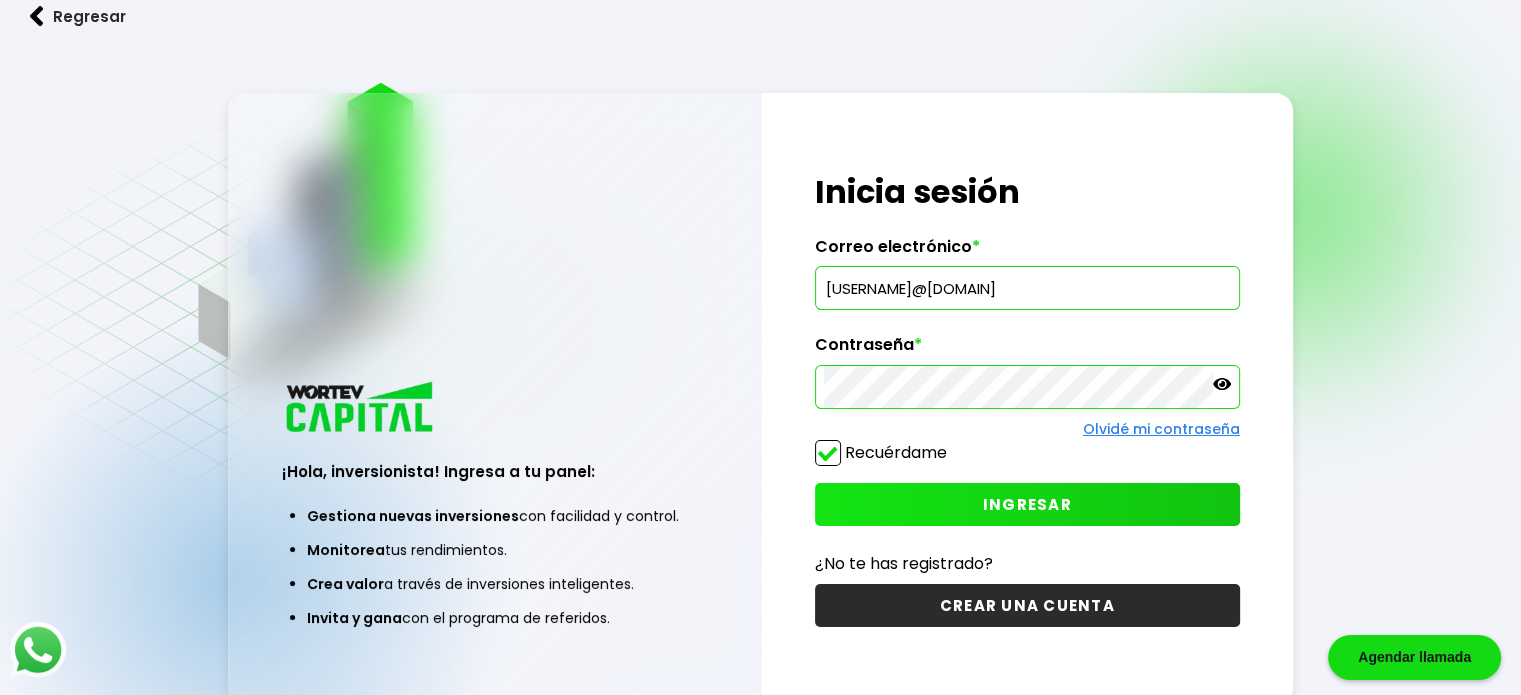 click on "INGRESAR" at bounding box center [1027, 504] 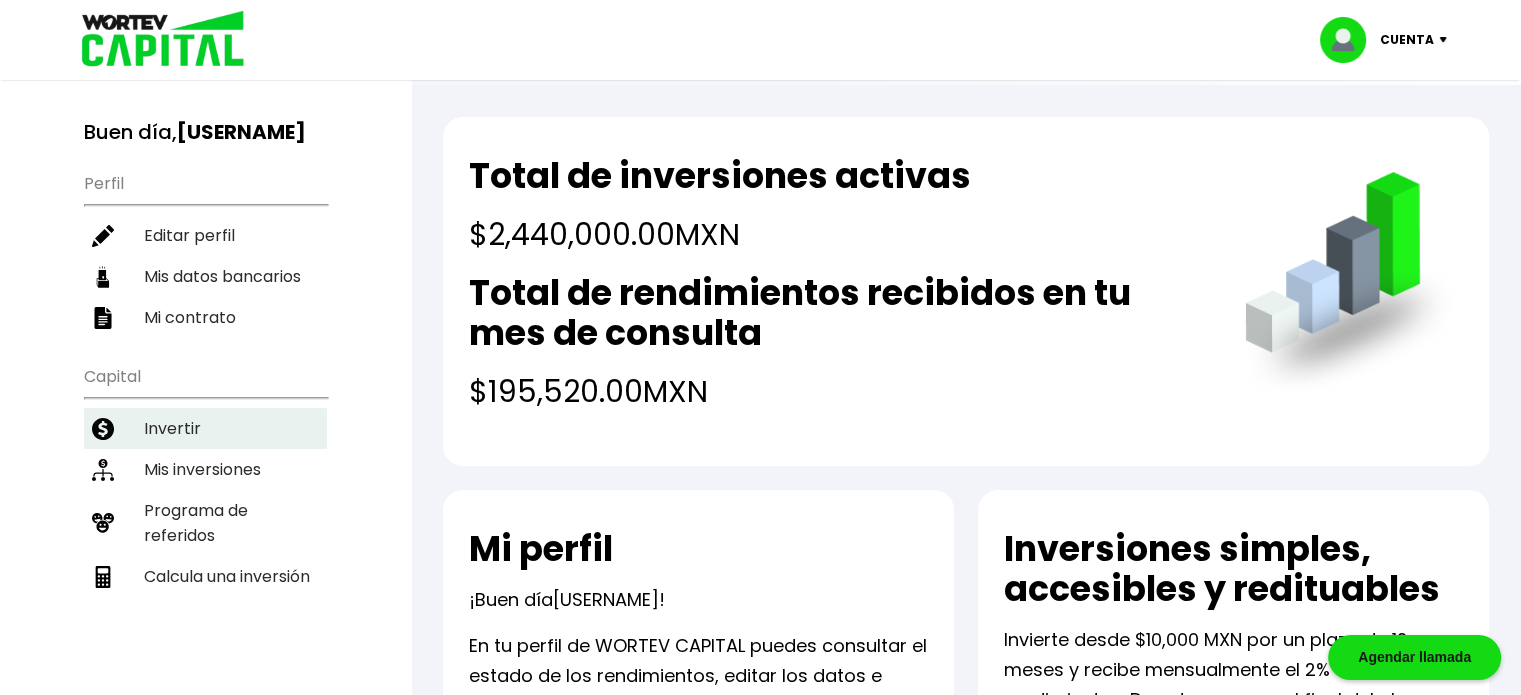 click on "Invertir" at bounding box center [205, 428] 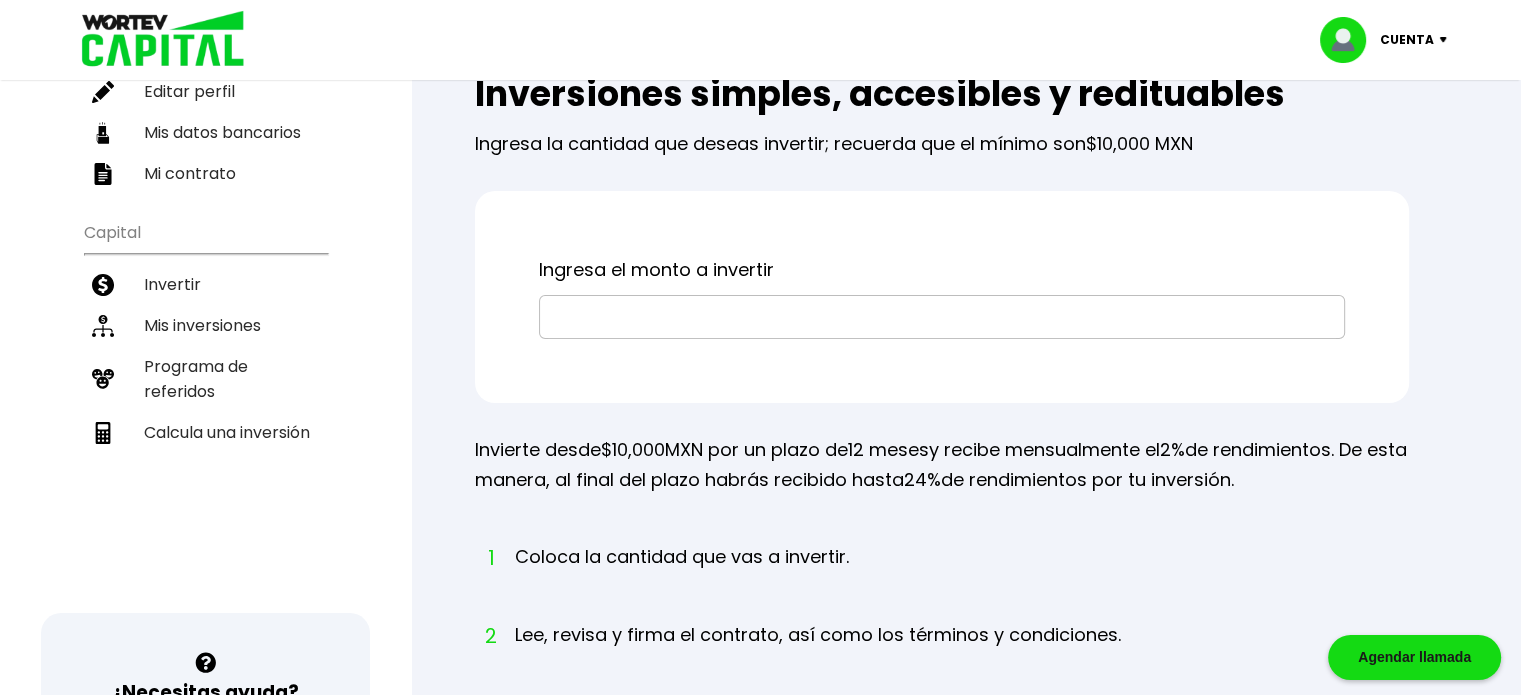 scroll, scrollTop: 152, scrollLeft: 0, axis: vertical 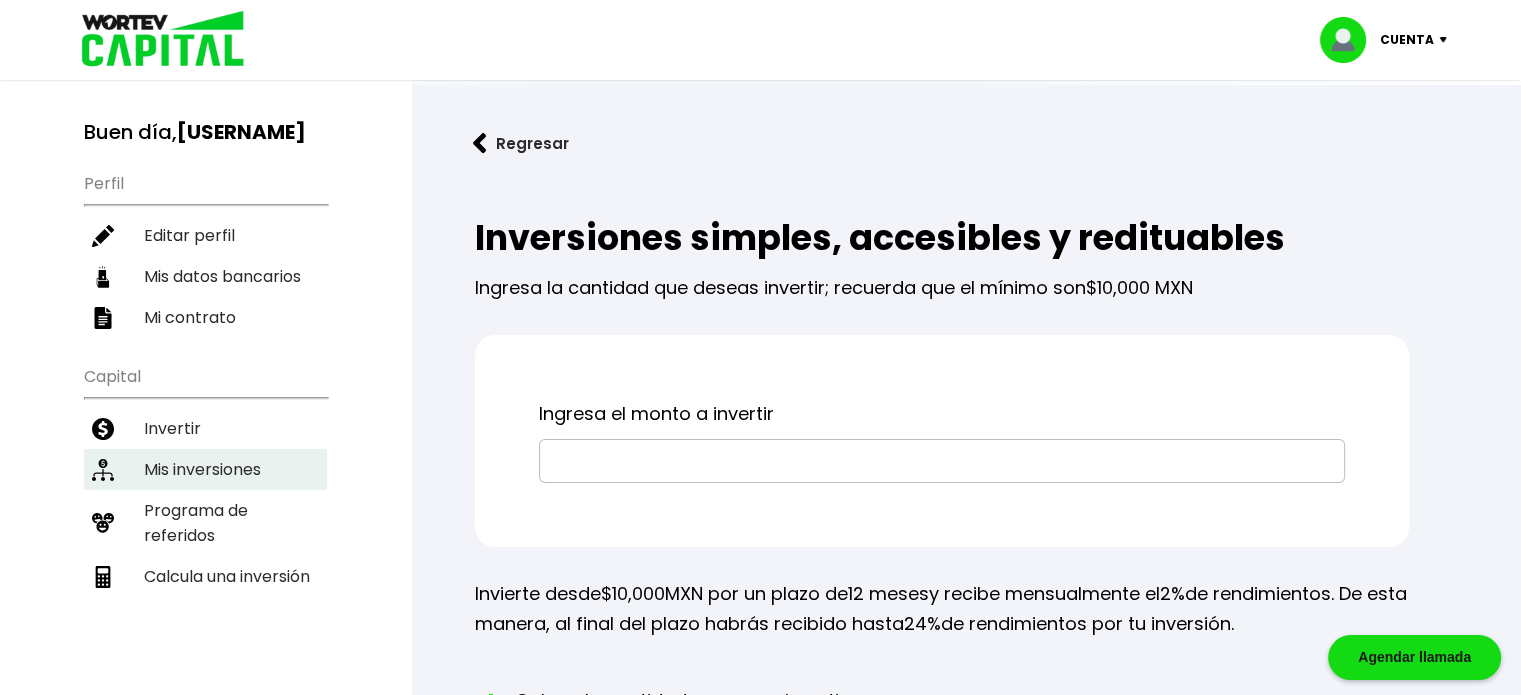 click on "Mis inversiones" at bounding box center [205, 469] 